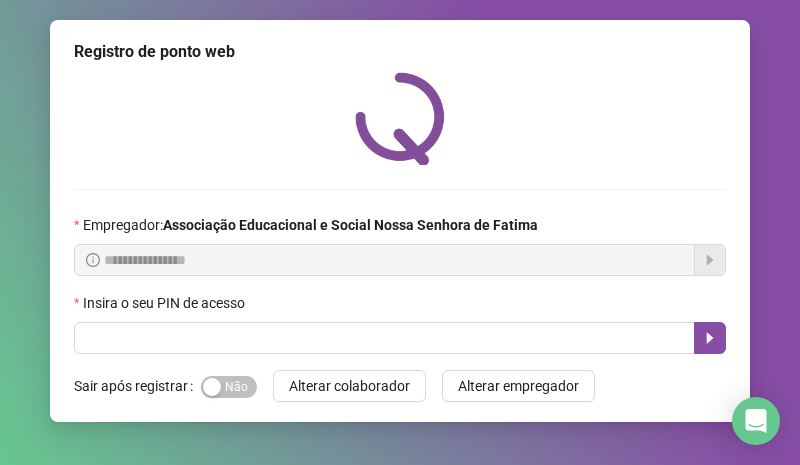 scroll, scrollTop: 0, scrollLeft: 0, axis: both 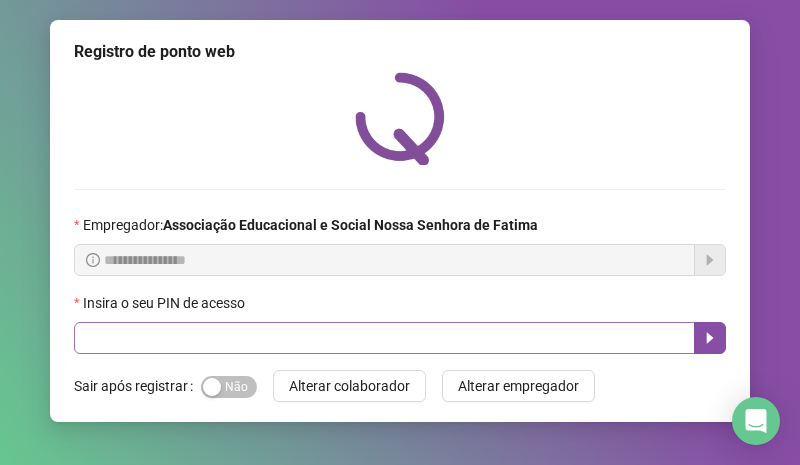 drag, startPoint x: 367, startPoint y: 334, endPoint x: 365, endPoint y: 323, distance: 11.18034 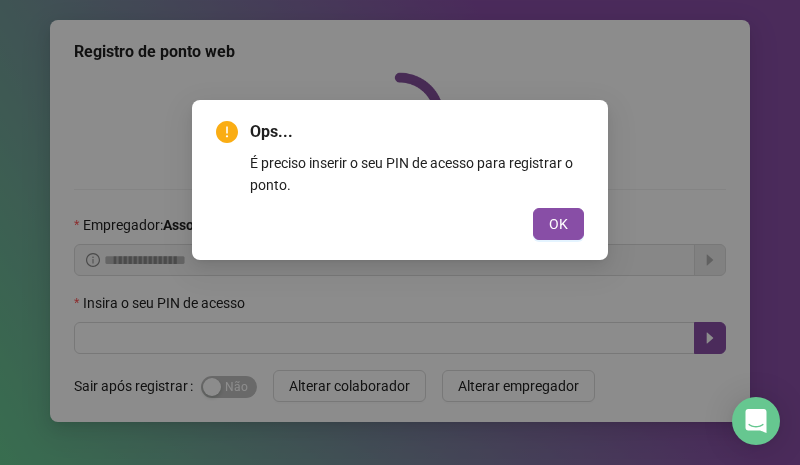 drag, startPoint x: 550, startPoint y: 221, endPoint x: 524, endPoint y: 219, distance: 26.076809 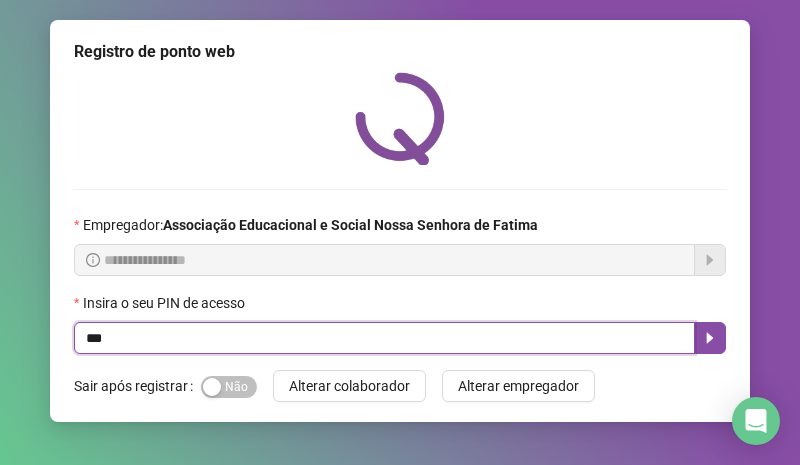 type on "***" 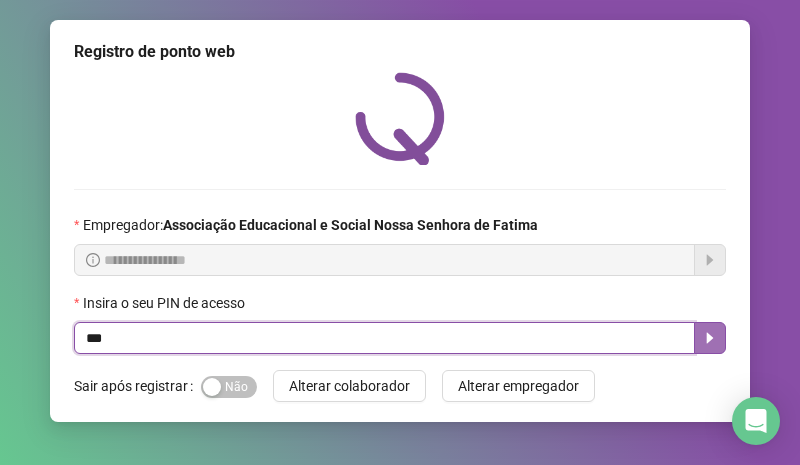 drag, startPoint x: 710, startPoint y: 339, endPoint x: 707, endPoint y: 329, distance: 10.440307 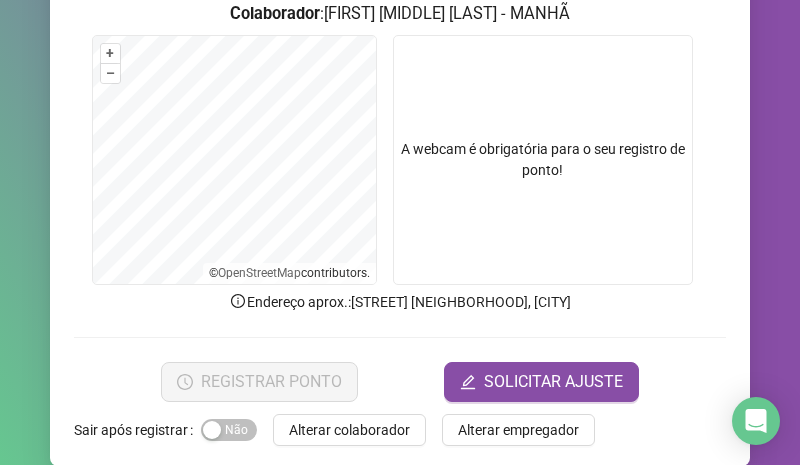 scroll, scrollTop: 316, scrollLeft: 0, axis: vertical 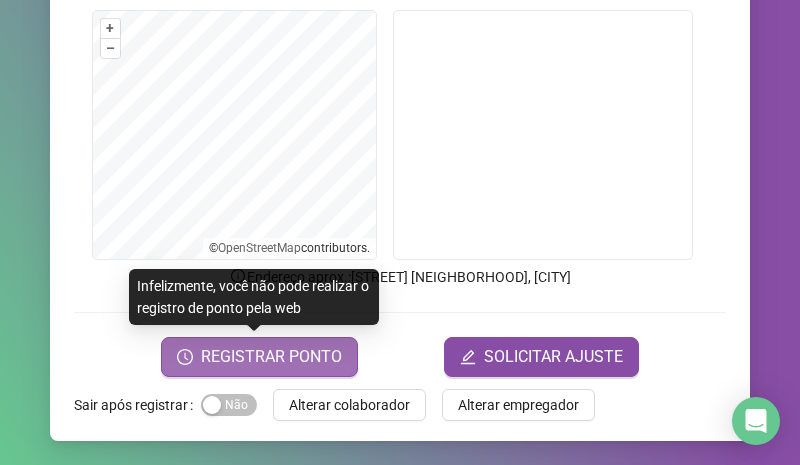 click on "REGISTRAR PONTO" at bounding box center (271, 357) 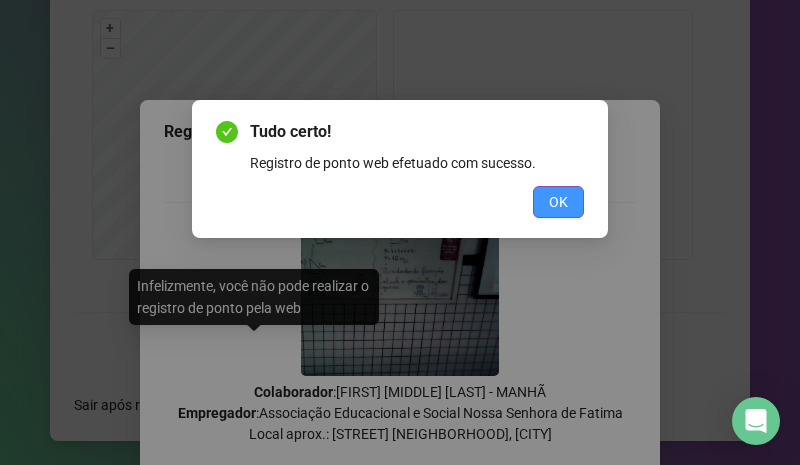 drag, startPoint x: 558, startPoint y: 201, endPoint x: 590, endPoint y: 182, distance: 37.215588 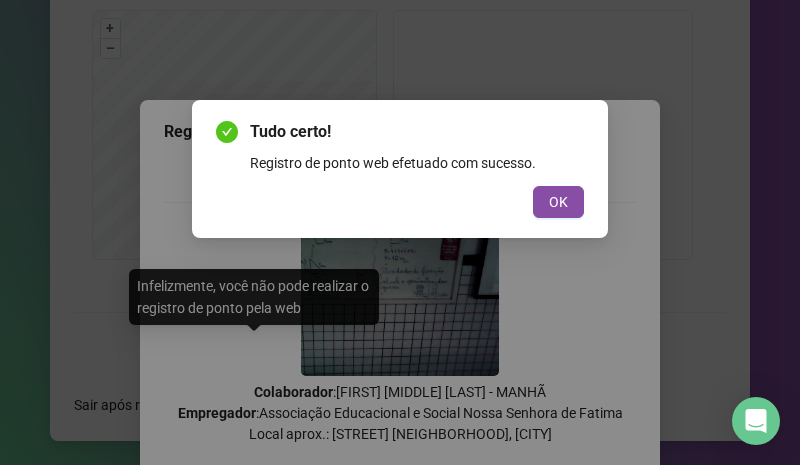 click on "OK" at bounding box center (558, 202) 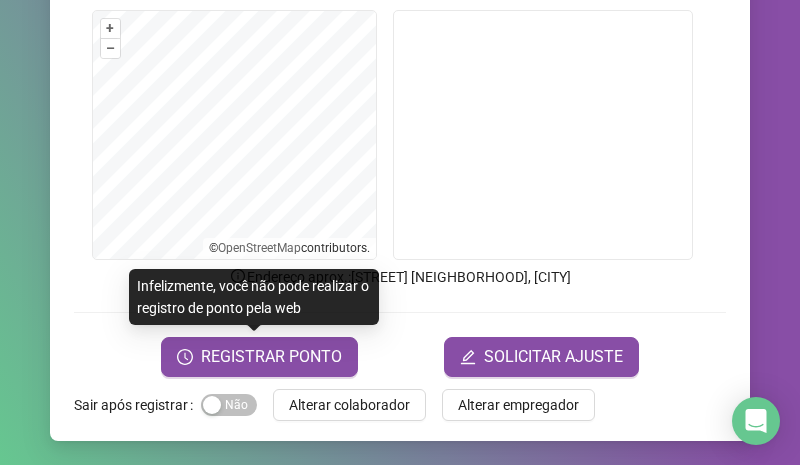 click at bounding box center [543, 135] 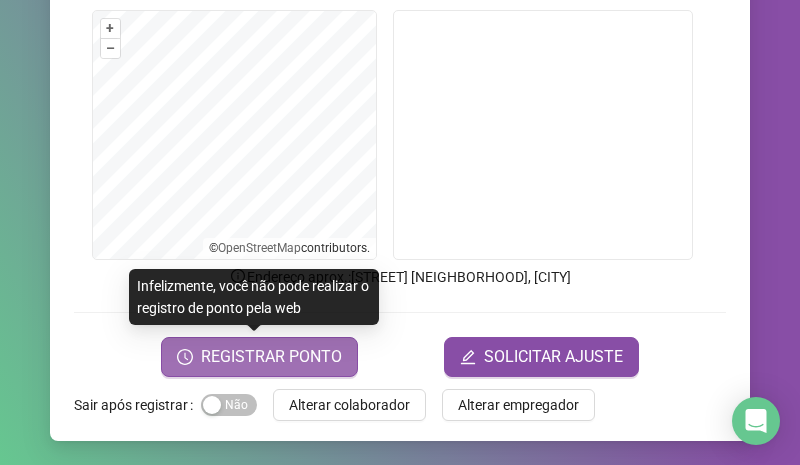 click on "REGISTRAR PONTO" at bounding box center (271, 357) 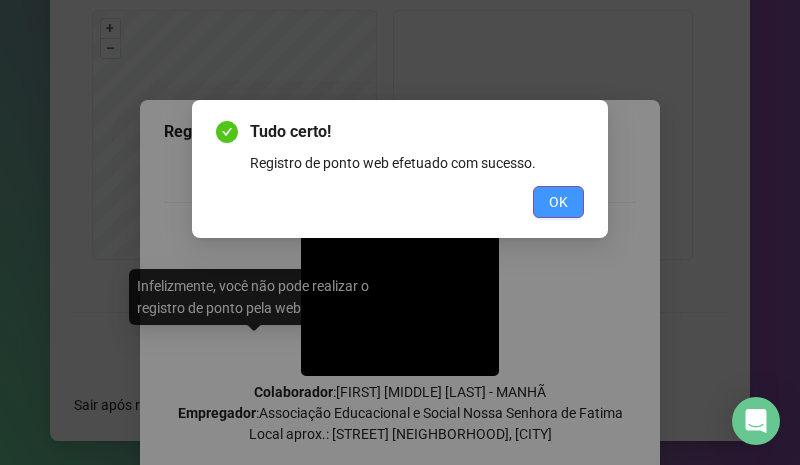 click on "OK" at bounding box center (558, 202) 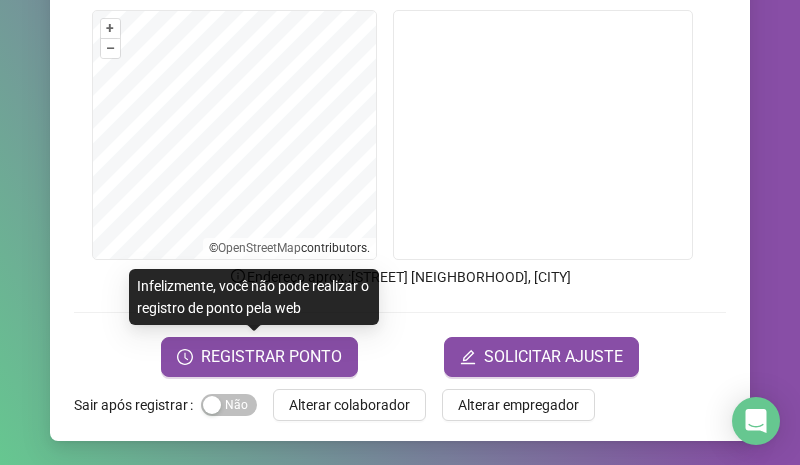click at bounding box center (543, 135) 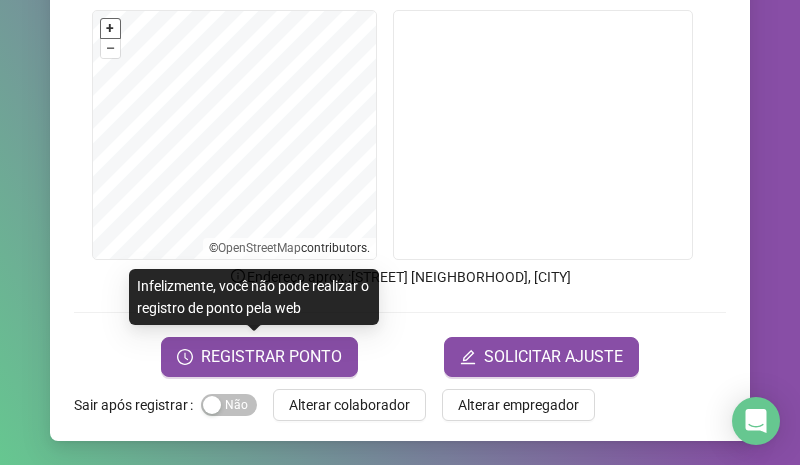 click on "+" at bounding box center (110, 28) 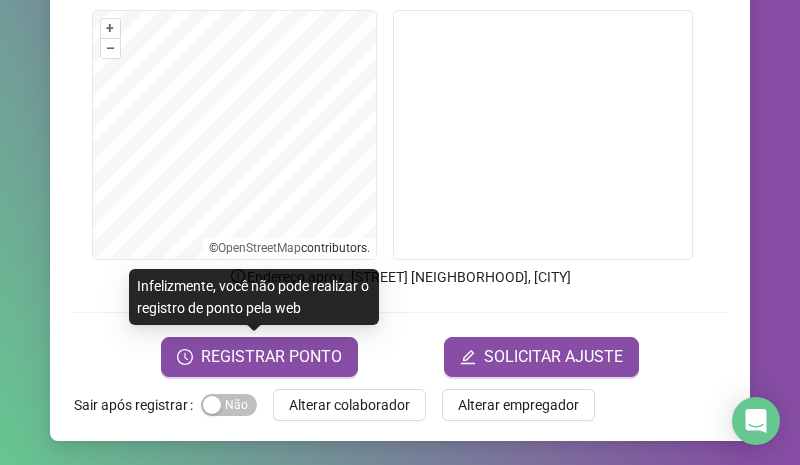 click on "Página inicial Registrar ponto Espelho de ponto Meus registros Minhas solicitações   Pesquisar no QRPoint 1 QRPoint © 2025  -  Versão   2.89.3   -  Reportar bug e/ou melhoria Registro de ponto web 10:24:57 Empregador :  Associação Educacional e Social Nossa Senhora de Fatima Colaborador :  [FIRST] [MIDDLE] [LAST] - MANHÃ + – ⇧ › ©  OpenStreetMap  contributors. Endereço aprox. :  [STREET] [NEIGHBORHOOD], [CITY] REGISTRAR PONTO SOLICITAR AJUSTE Sair após registrar Sim Não Alterar colaborador Alterar empregador
Infelizmente, você não pode realizar o registro de ponto pela web Atenção: a geolocalização obtida pelo
seu navegador não é de alta precisão. Com isto,
o indicador do mapa poderá mostrar endereços
próximos à sua localização real, mas não exatos" at bounding box center (400, 232) 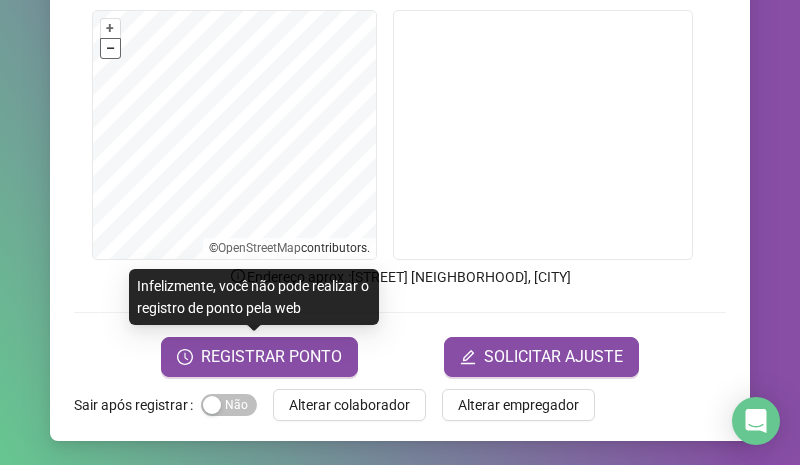 click on "–" at bounding box center (110, 48) 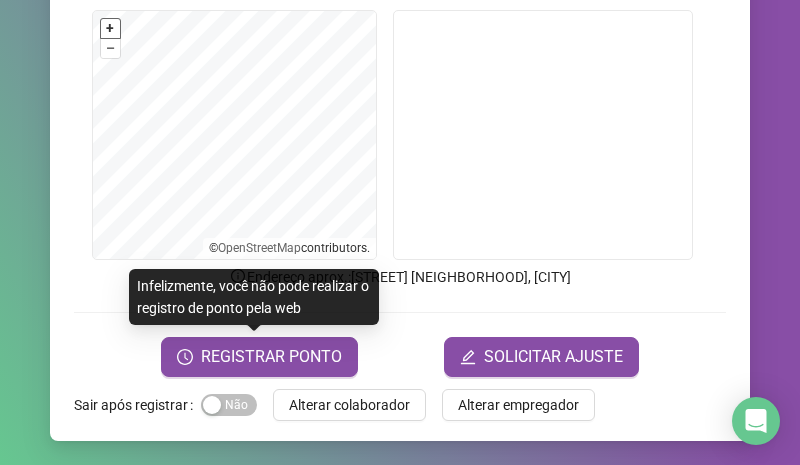 click on "+" at bounding box center (110, 28) 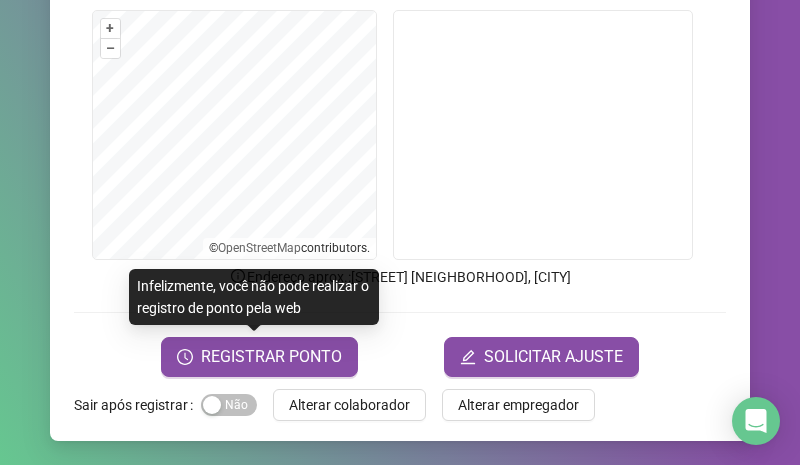 click on "+ – ⇧ › ©  OpenStreetMap  contributors." at bounding box center [400, 138] 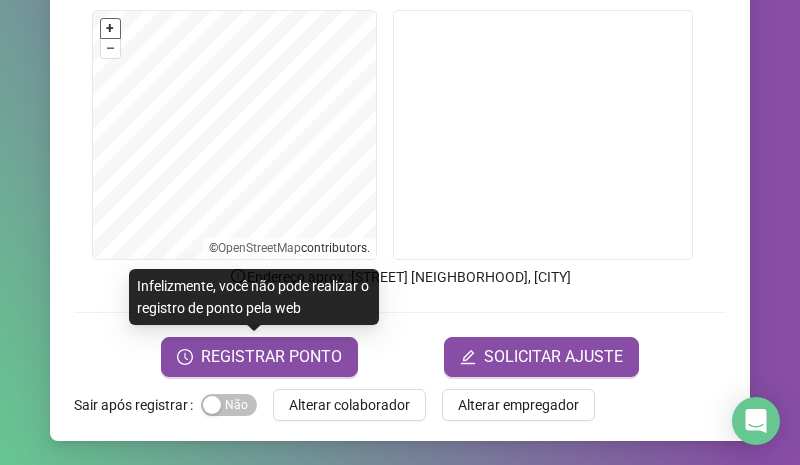click on "+" at bounding box center (110, 28) 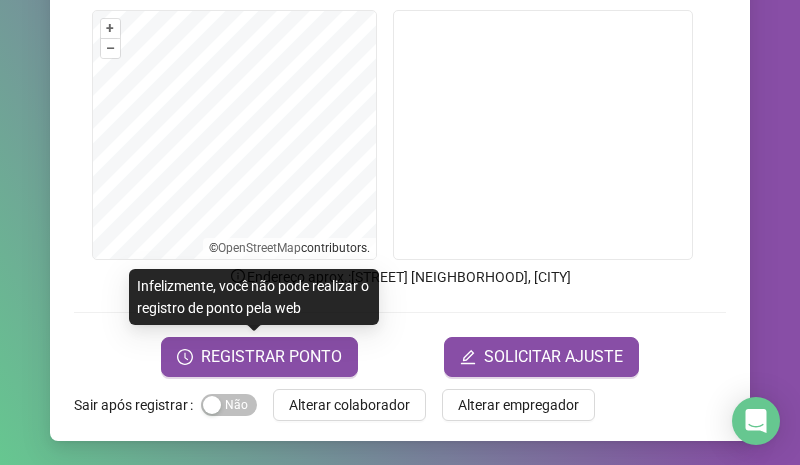 click on "Registro de ponto web 10:25:34 Empregador :  Associação Educacional e Social Nossa Senhora de Fatima Colaborador :  [FIRST] [MIDDLE] [LAST] - MANHÃ + – ⇧ › ©  OpenStreetMap  contributors. Endereço aprox. :  [STREET] [NEIGHBORHOOD], [CITY] REGISTRAR PONTO SOLICITAR AJUSTE Sair após registrar Sim Não Alterar colaborador Alterar empregador" at bounding box center [400, 232] 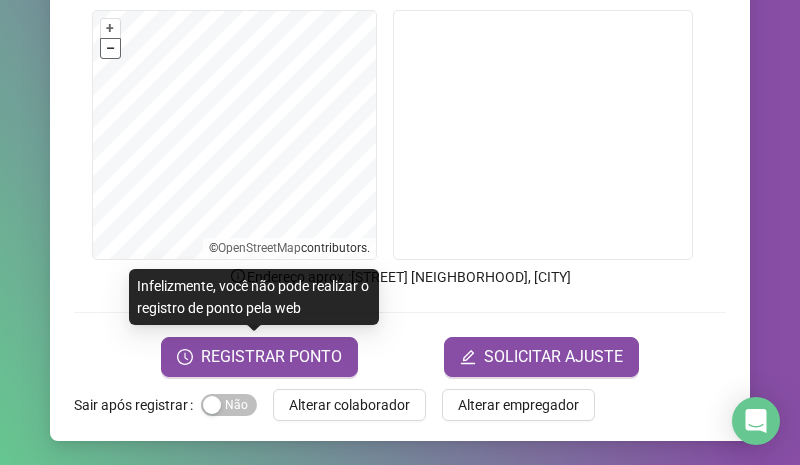 click on "–" at bounding box center [110, 48] 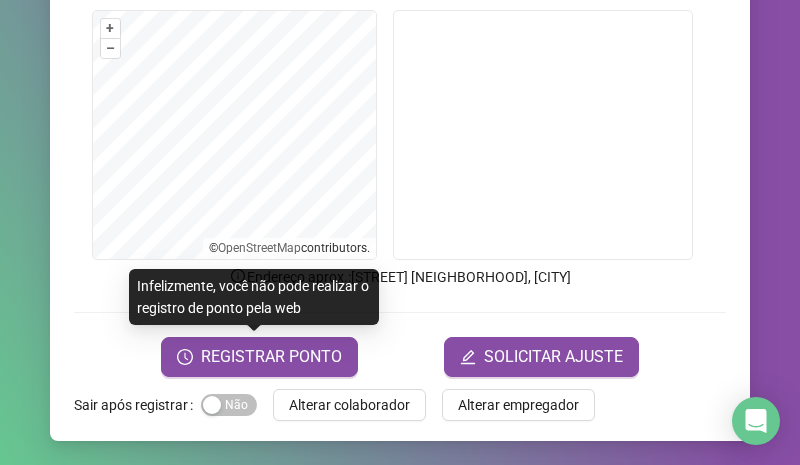 click on "Registro de ponto web 10:25:39 Empregador :  Associação Educacional e Social Nossa Senhora de Fatima Colaborador :  [FIRST] [MIDDLE] [LAST] - MANHÃ + – ⇧ › ©  OpenStreetMap  contributors. Endereço aprox. :  [STREET] [NEIGHBORHOOD], [CITY] REGISTRAR PONTO SOLICITAR AJUSTE Sair após registrar Sim Não Alterar colaborador Alterar empregador" at bounding box center [400, 72] 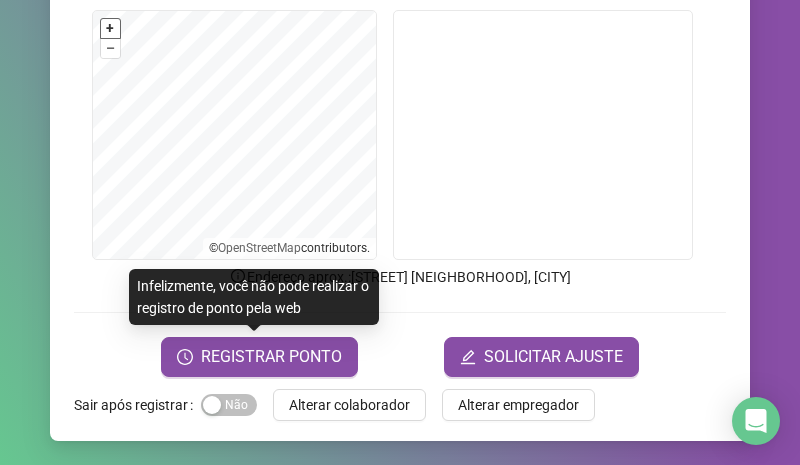 click on "+" at bounding box center (110, 28) 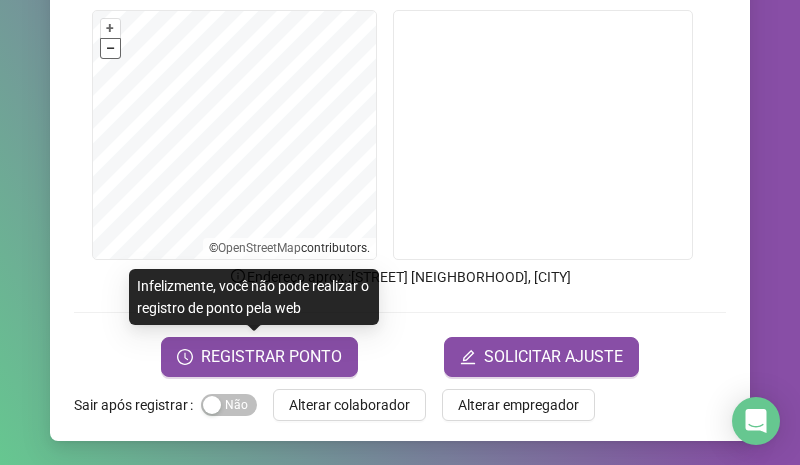 click on "–" at bounding box center (110, 48) 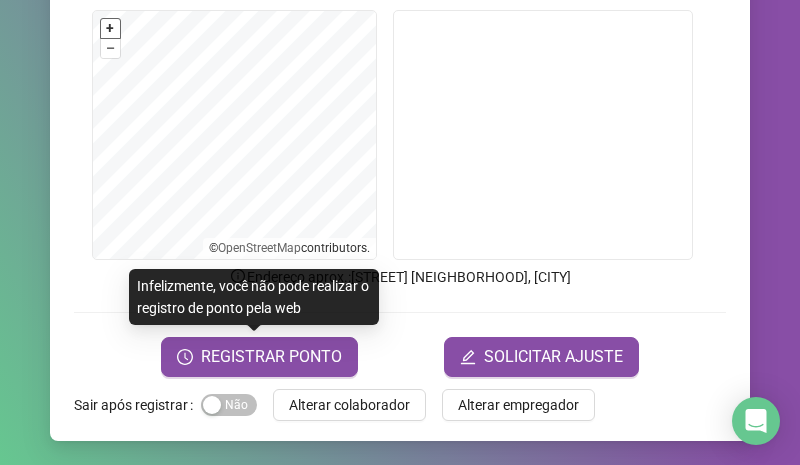click on "+" at bounding box center (110, 28) 